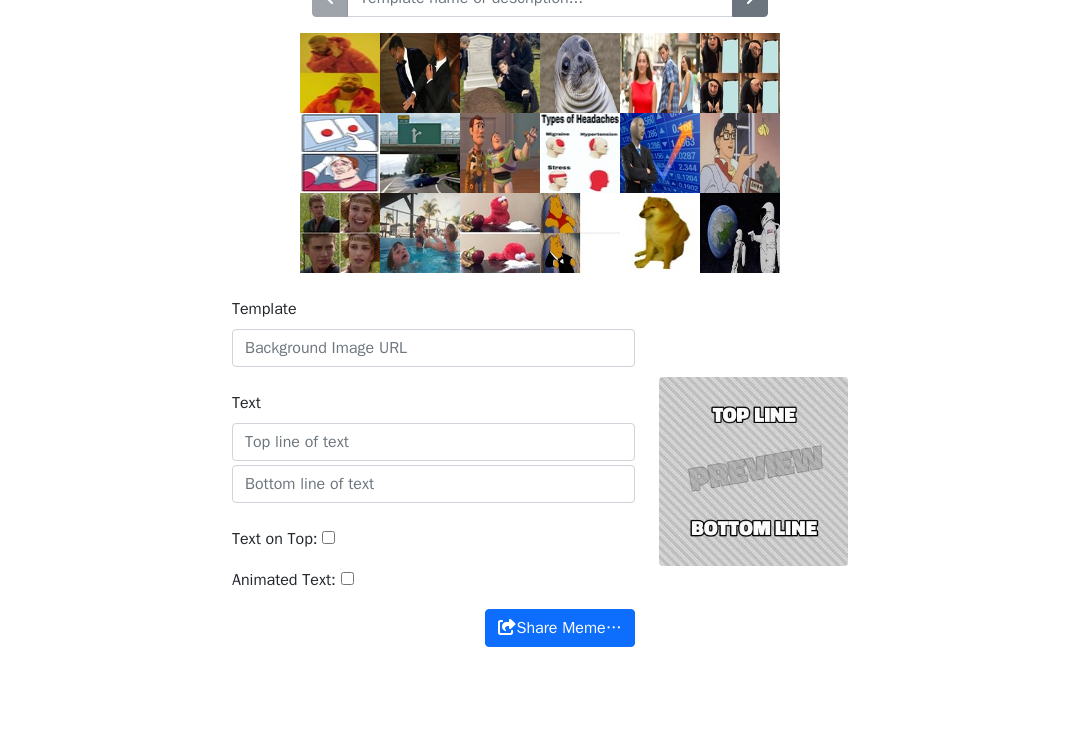scroll, scrollTop: 158, scrollLeft: 0, axis: vertical 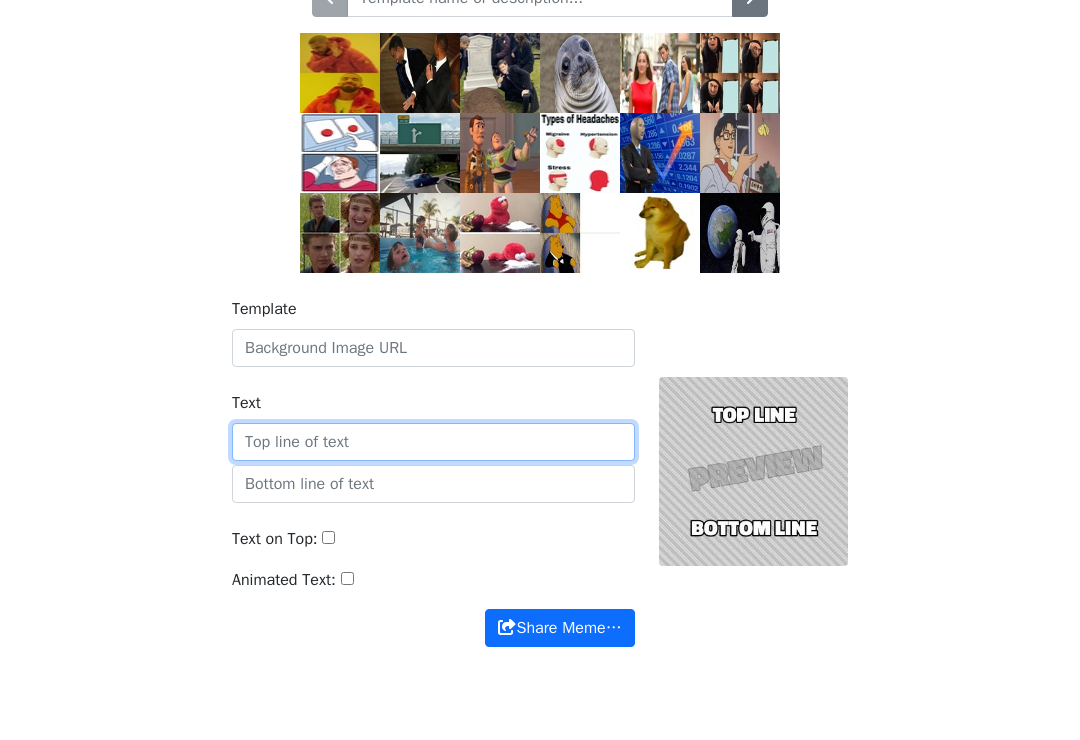 click on "Text" at bounding box center (433, 442) 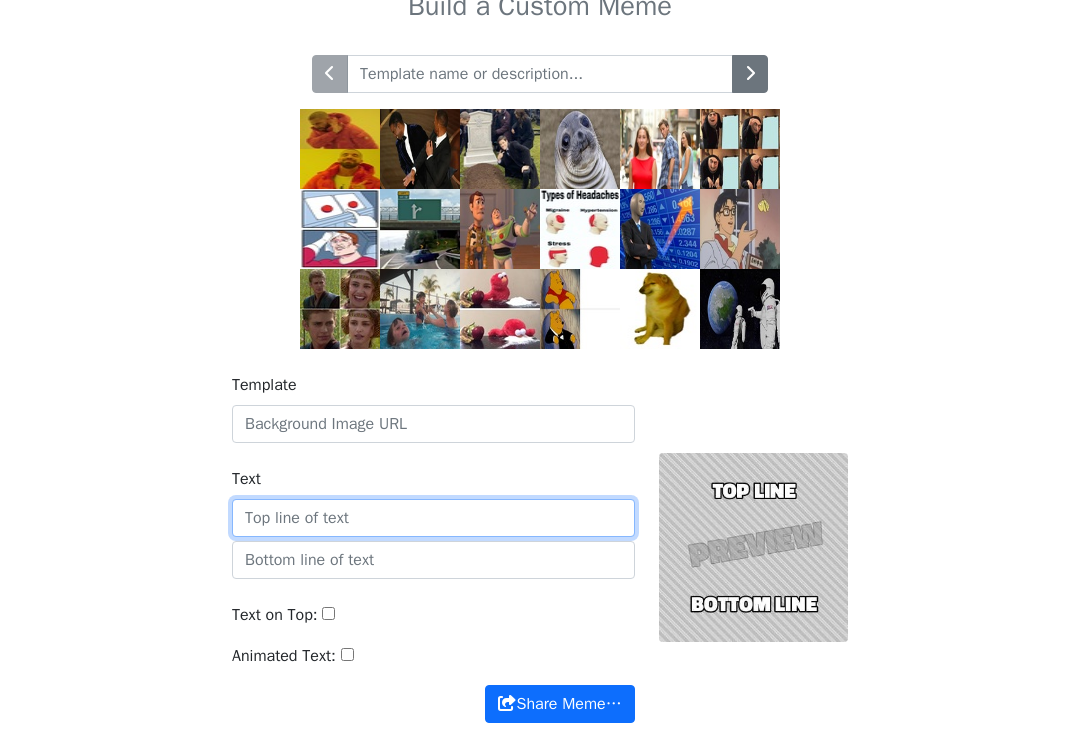 scroll, scrollTop: 0, scrollLeft: 0, axis: both 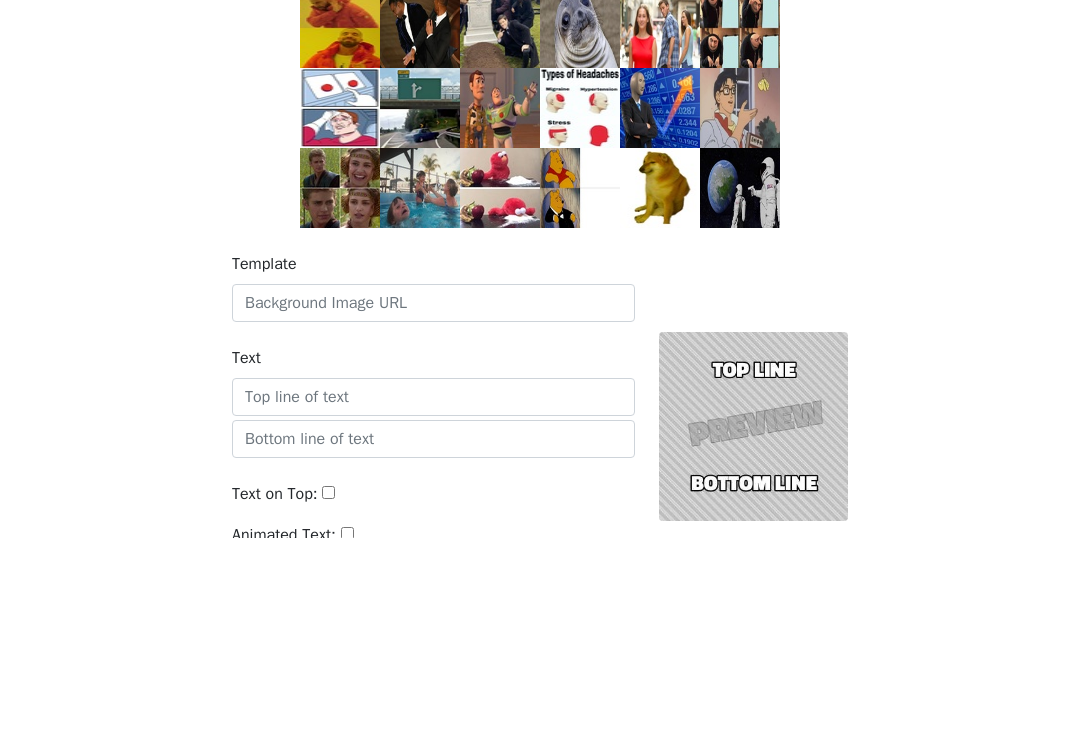 click at bounding box center (580, 391) 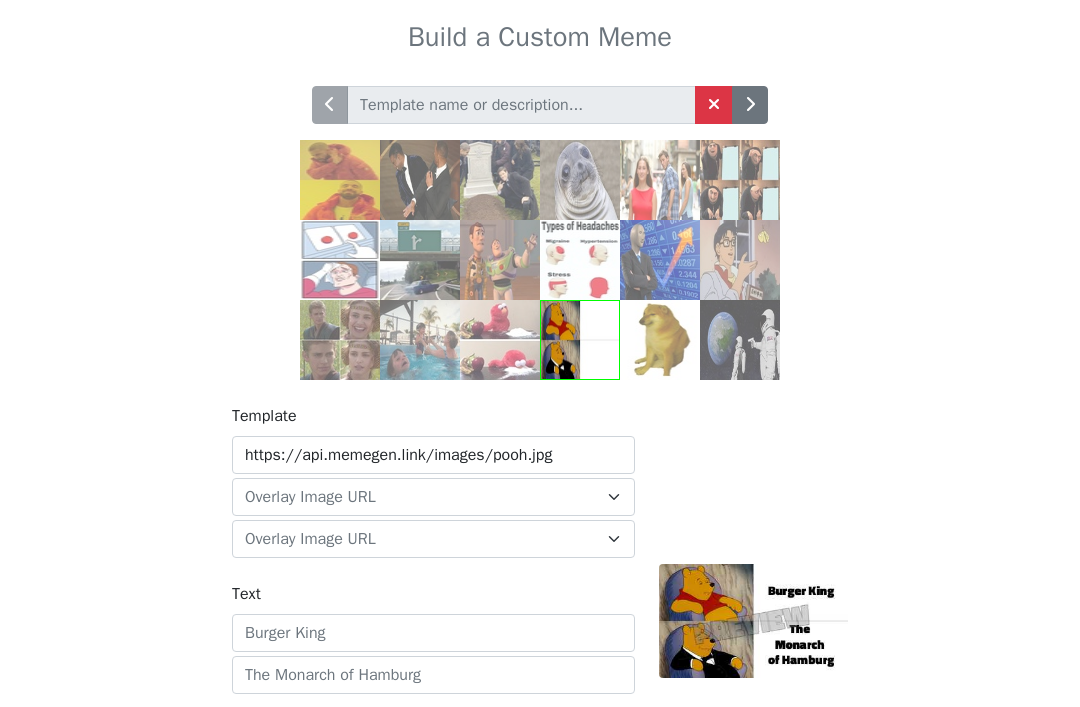 scroll, scrollTop: 67, scrollLeft: 0, axis: vertical 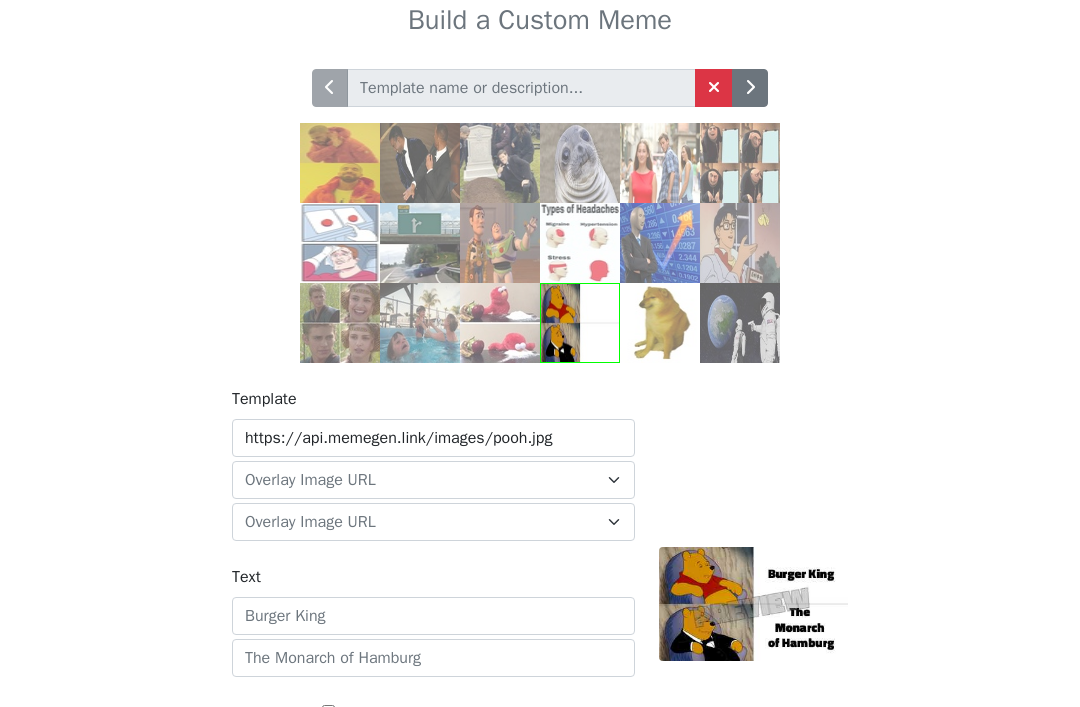 click at bounding box center [750, 89] 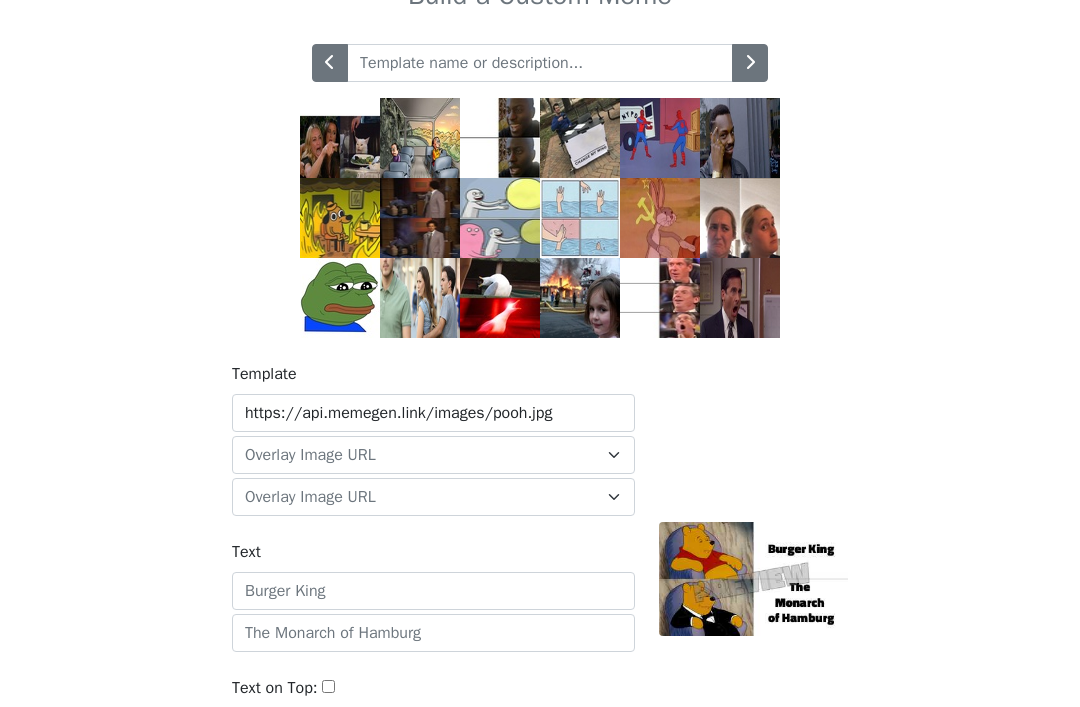 scroll, scrollTop: 93, scrollLeft: 0, axis: vertical 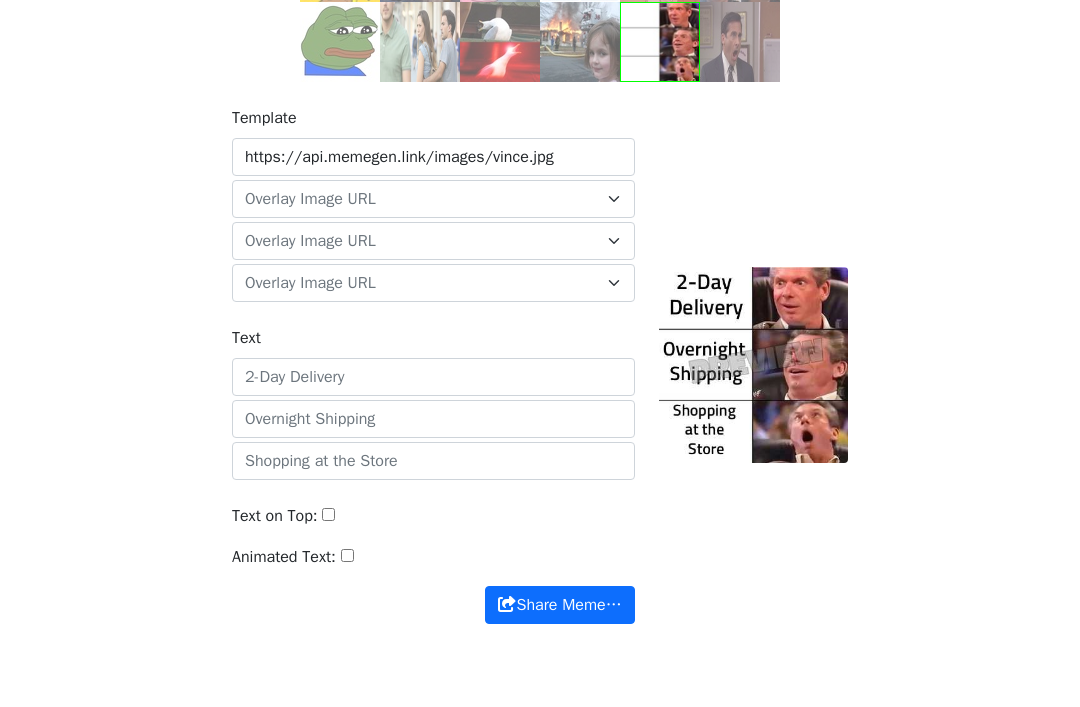 click on "Text" at bounding box center [433, 377] 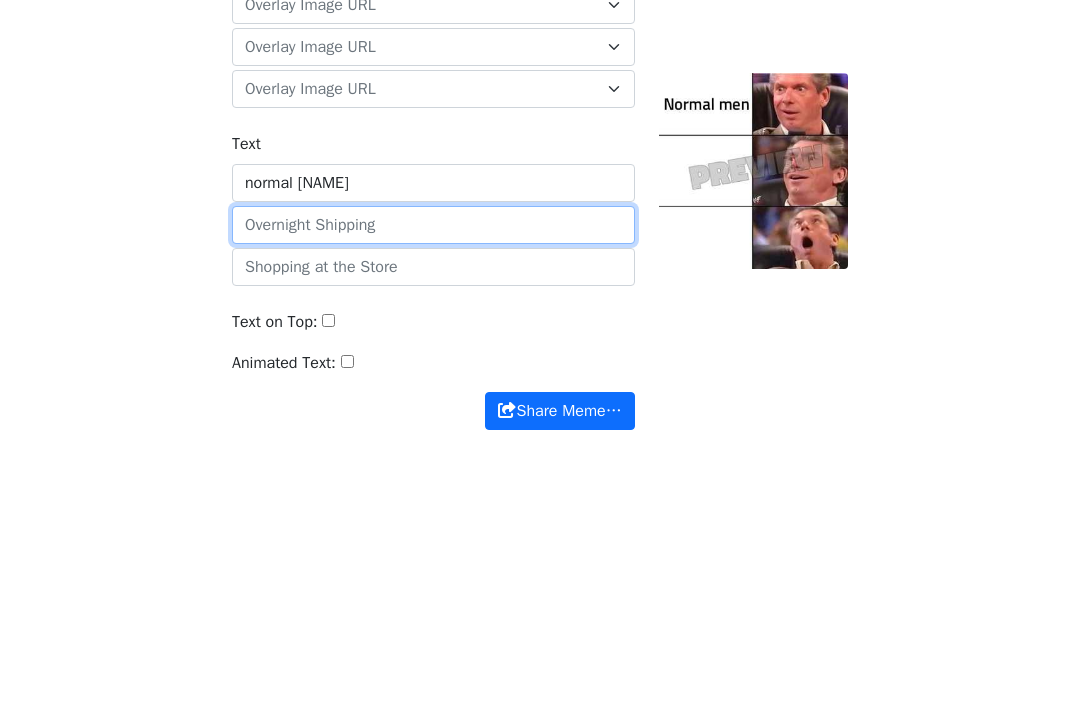 click at bounding box center (433, 419) 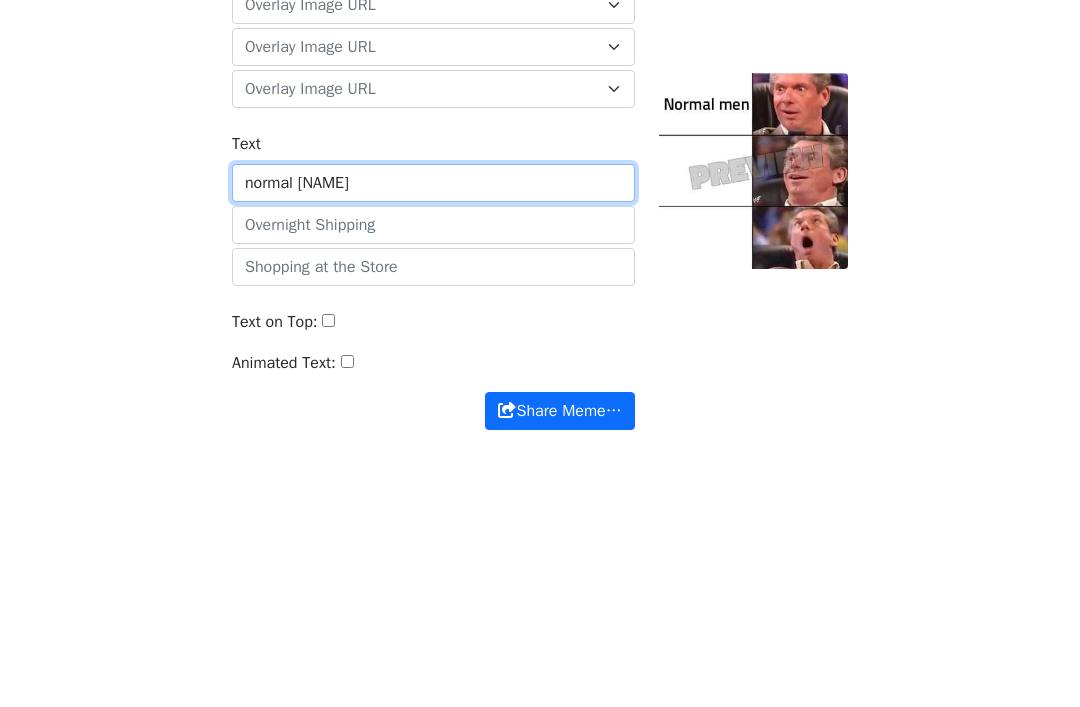 click on "normal [NAME]" at bounding box center (433, 377) 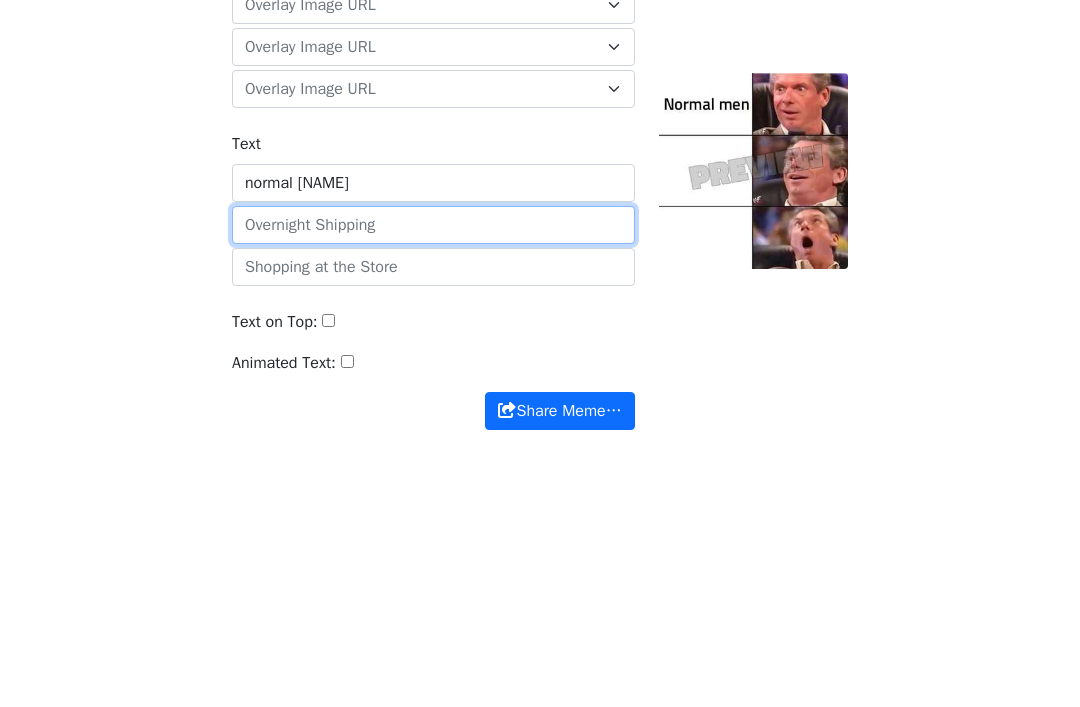 click at bounding box center [433, 419] 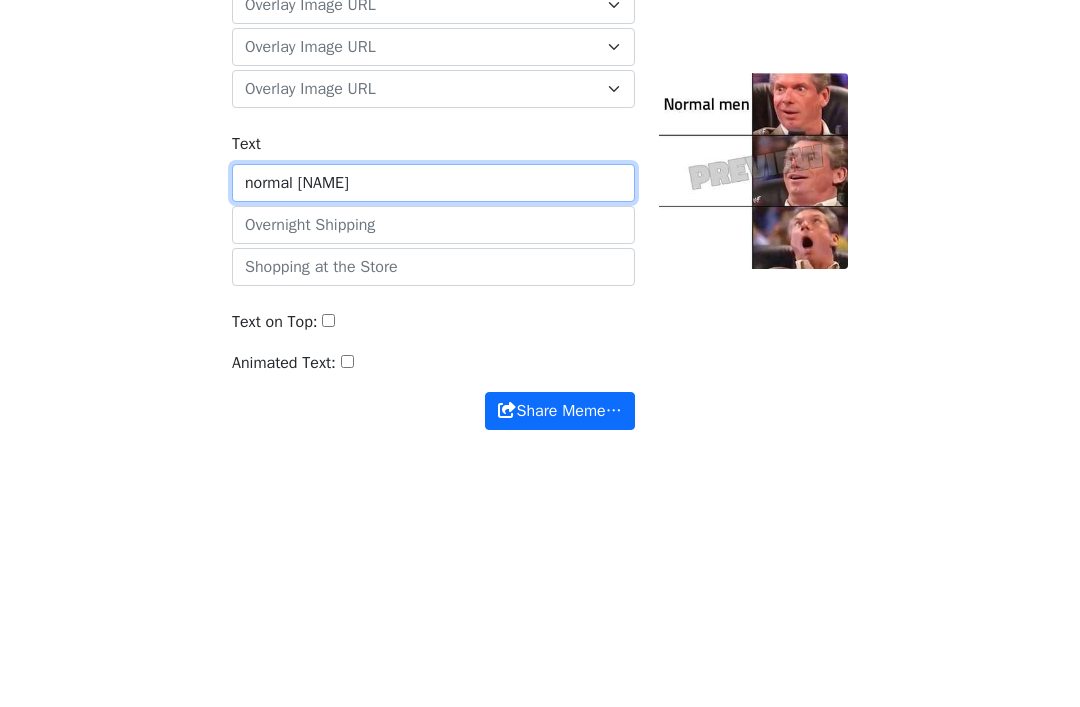 click on "normal [NAME]" at bounding box center [433, 377] 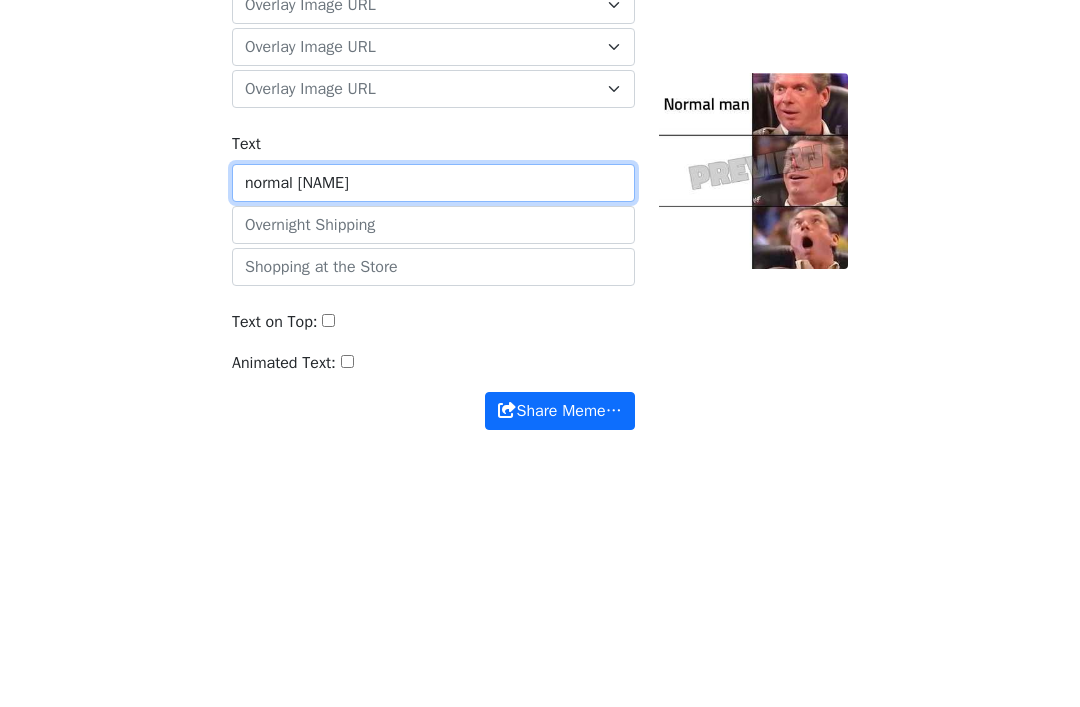 type on "normal [NAME]" 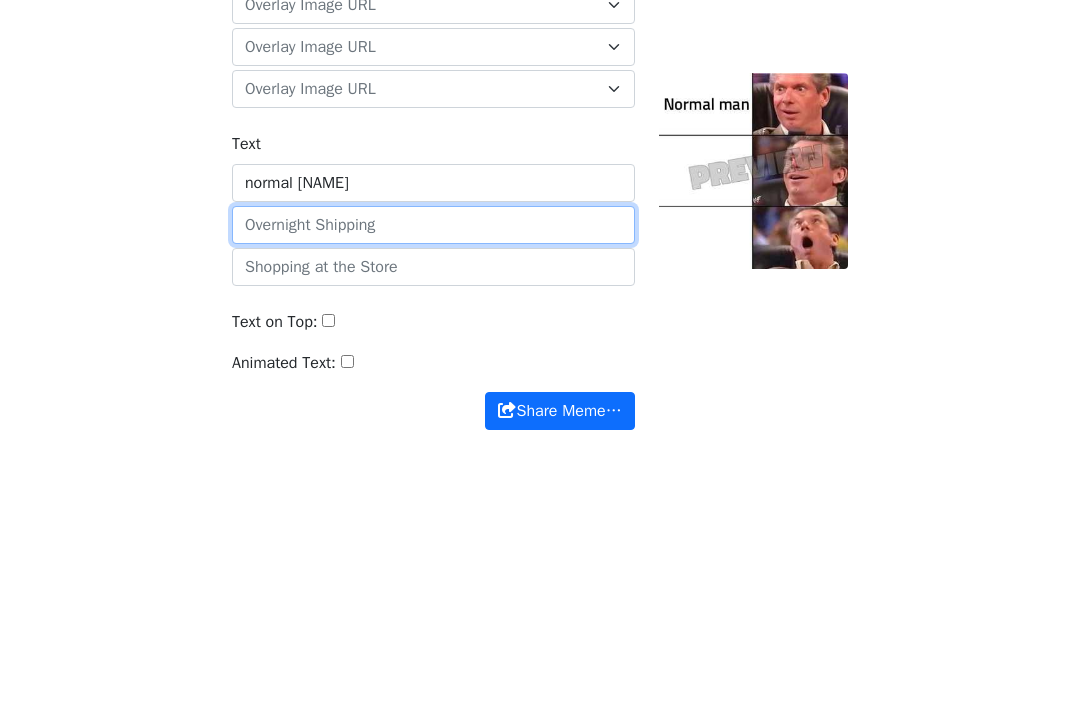 click at bounding box center [433, 419] 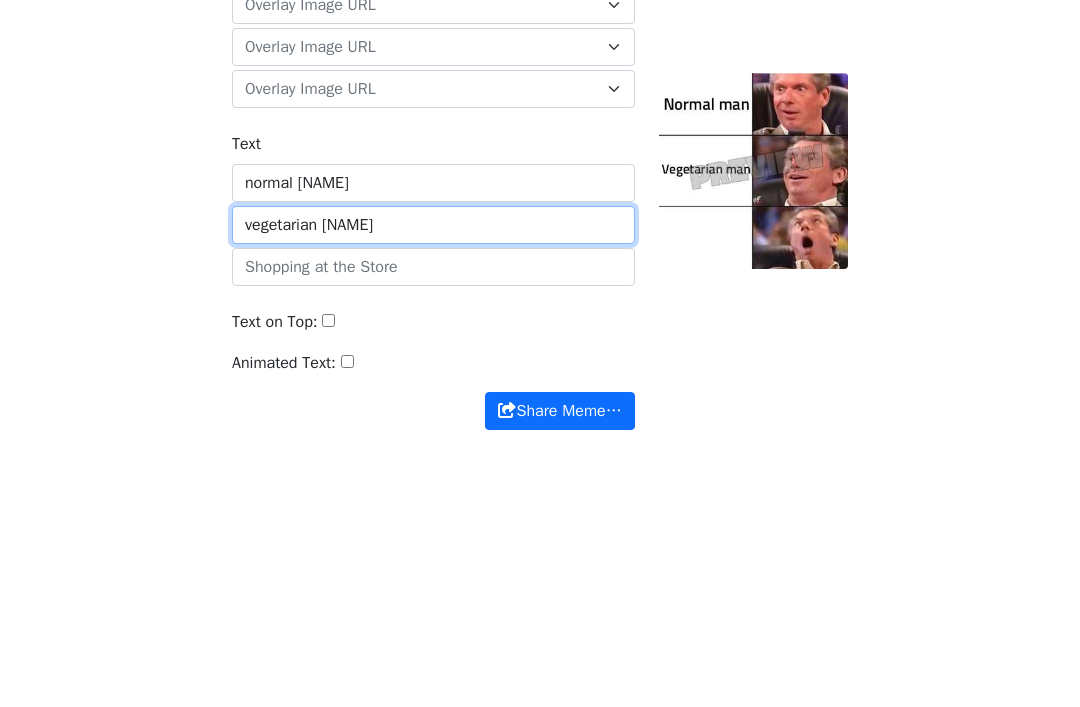 type on "vegetarian [NAME]" 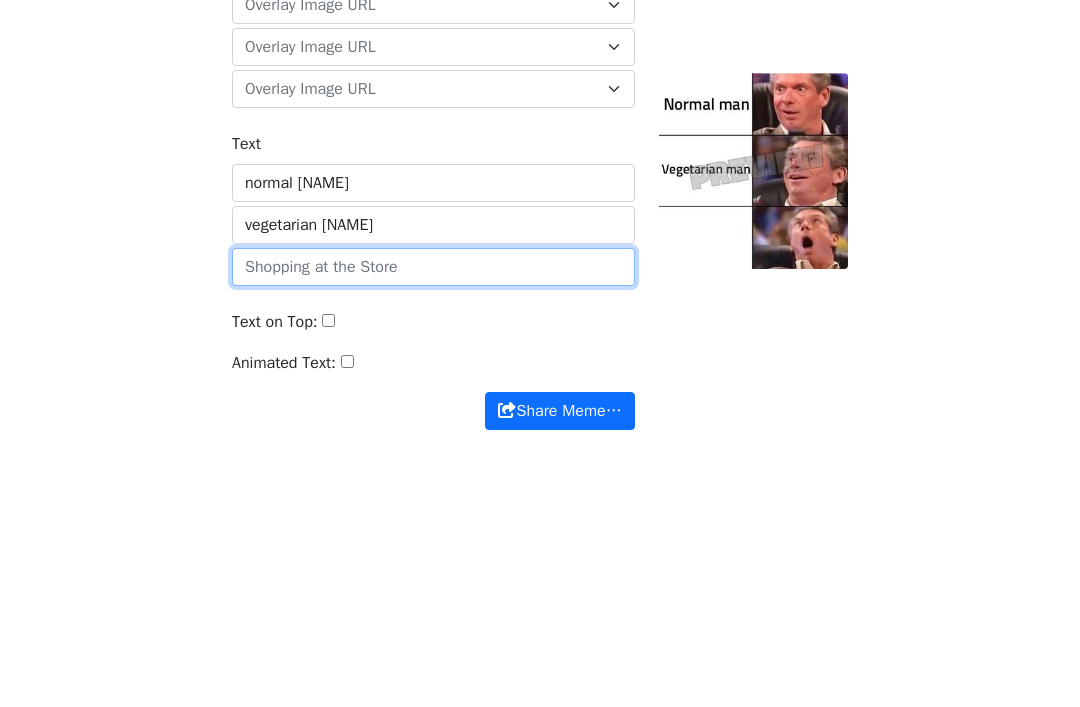 click at bounding box center [433, 461] 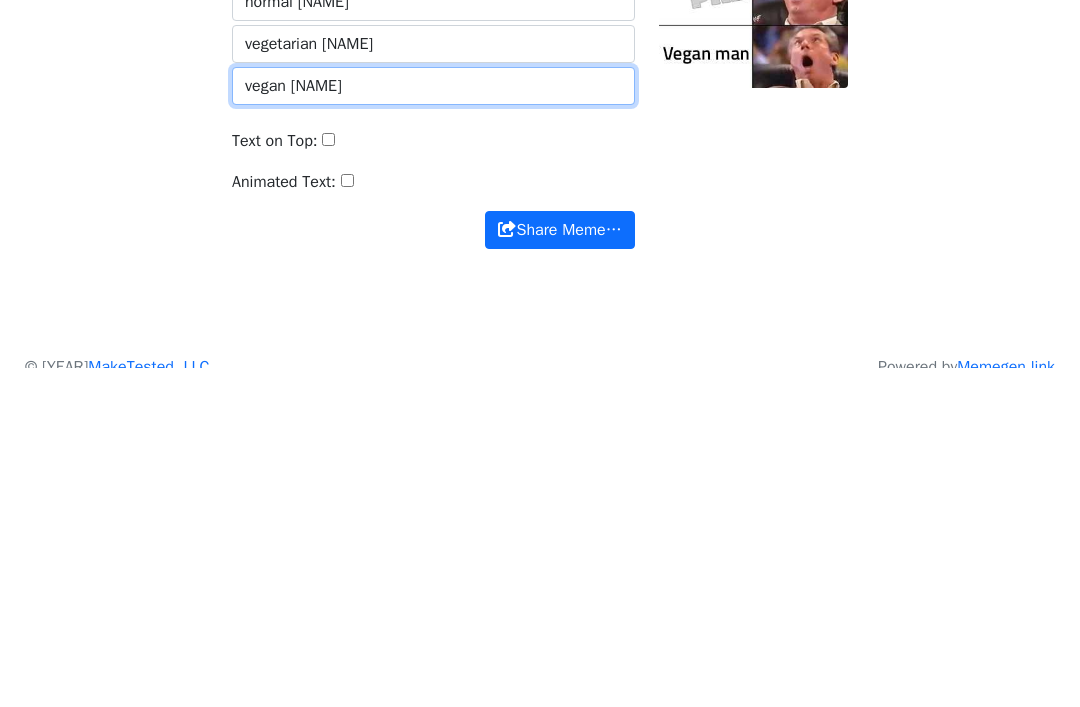 scroll, scrollTop: 417, scrollLeft: 0, axis: vertical 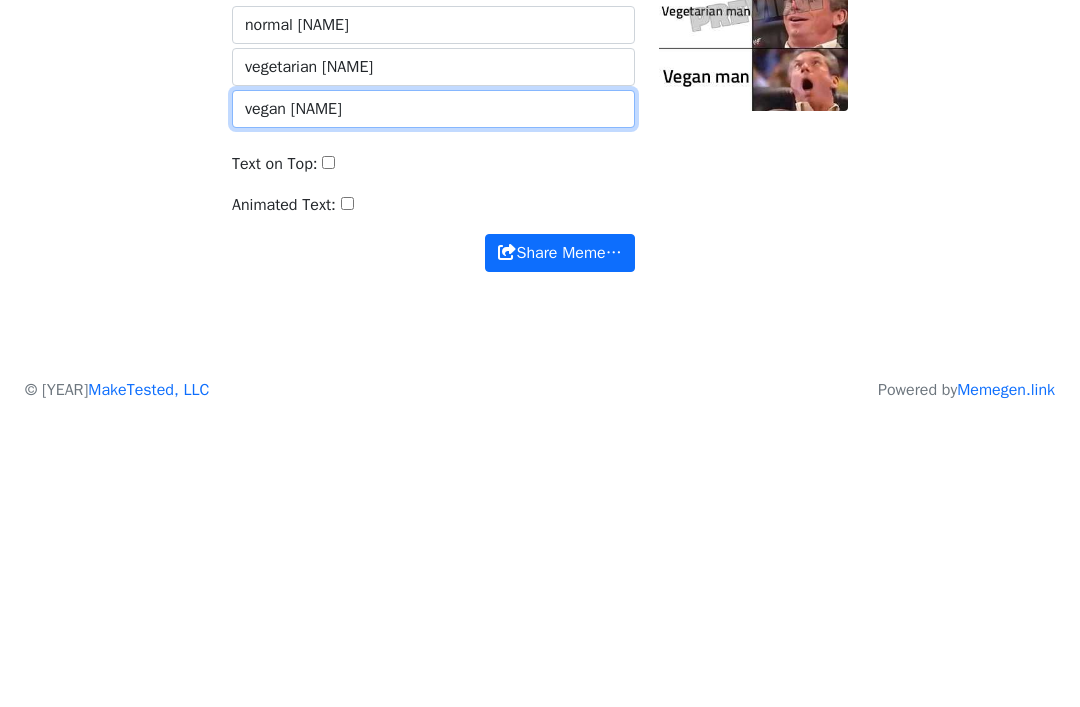 type on "vegan [NAME]" 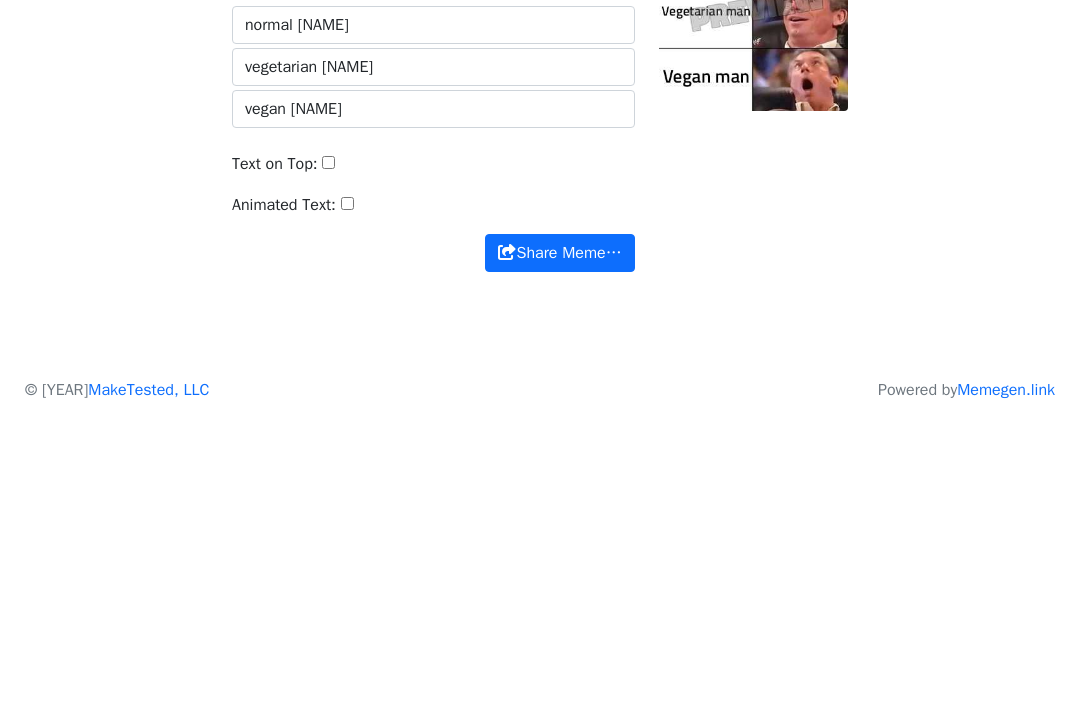 click on "Meme Complete
Search
Live
Slack
Build a Custom Meme" at bounding box center (540, 127) 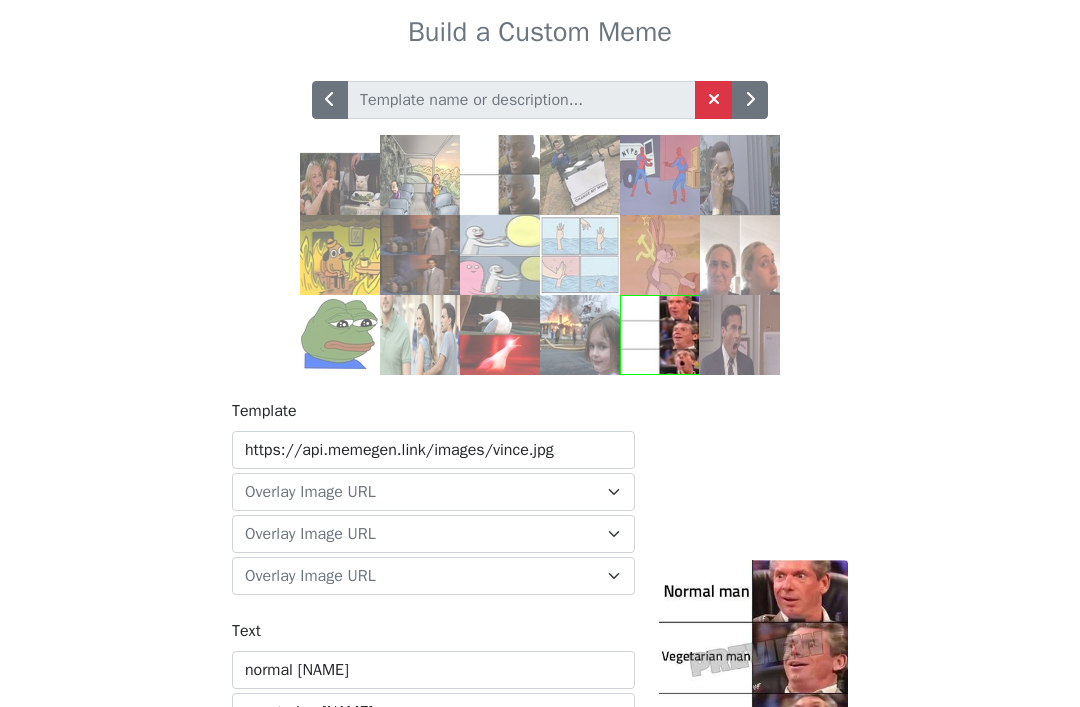 scroll, scrollTop: 43, scrollLeft: 0, axis: vertical 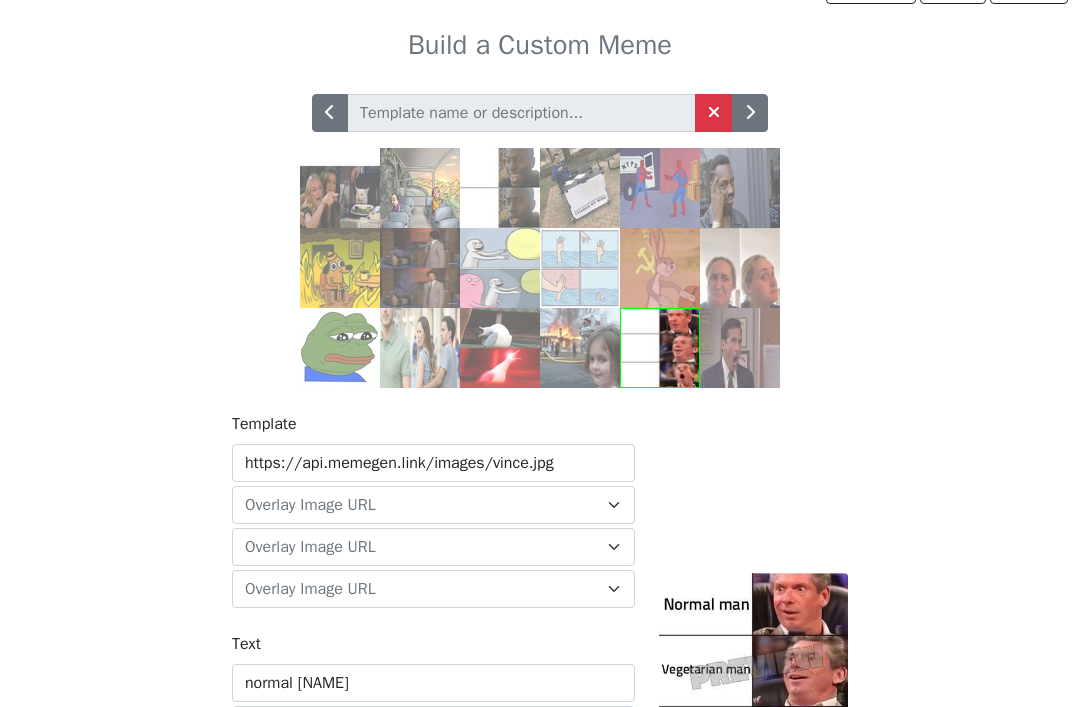 click at bounding box center (750, 112) 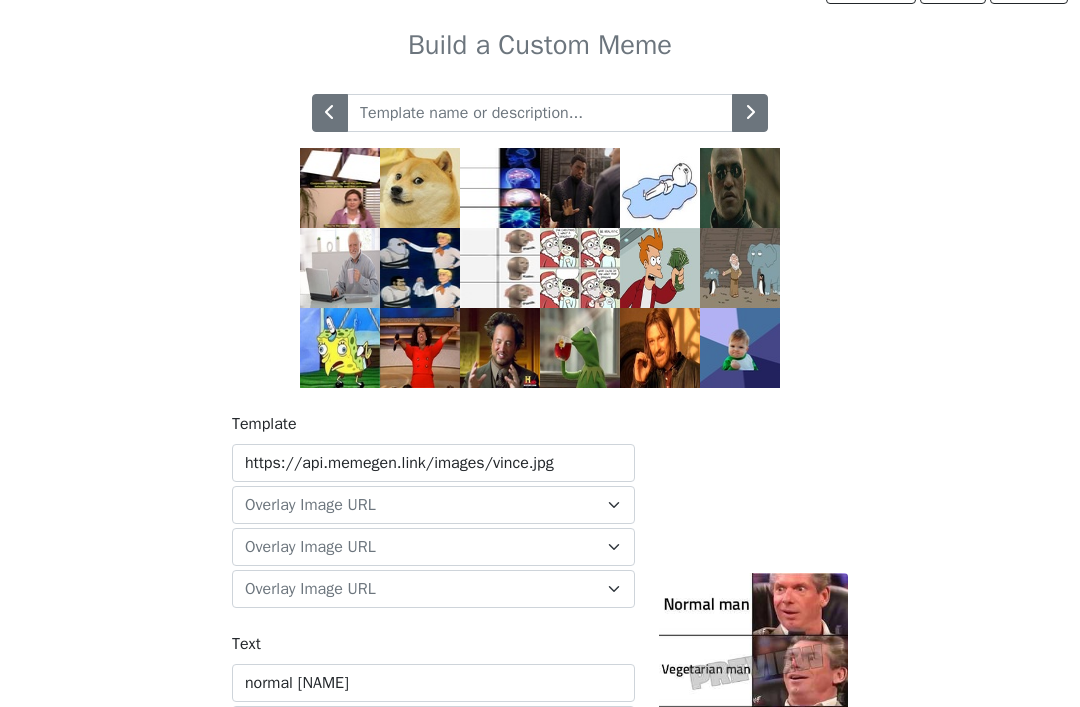 click at bounding box center [750, 113] 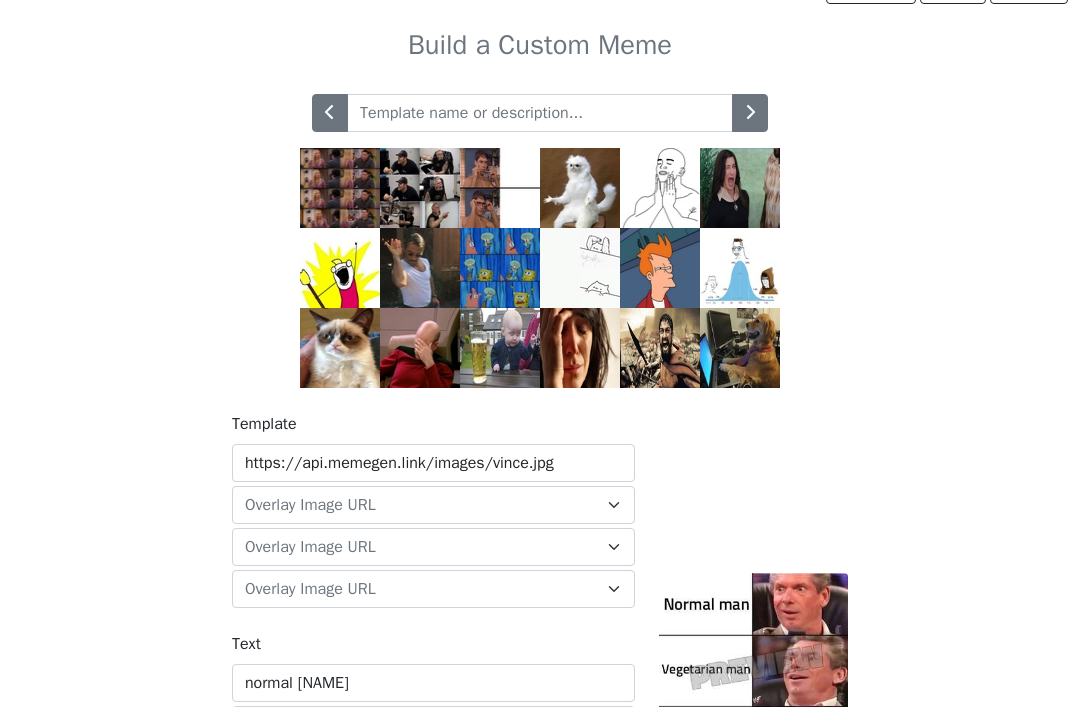 scroll, scrollTop: 45, scrollLeft: 0, axis: vertical 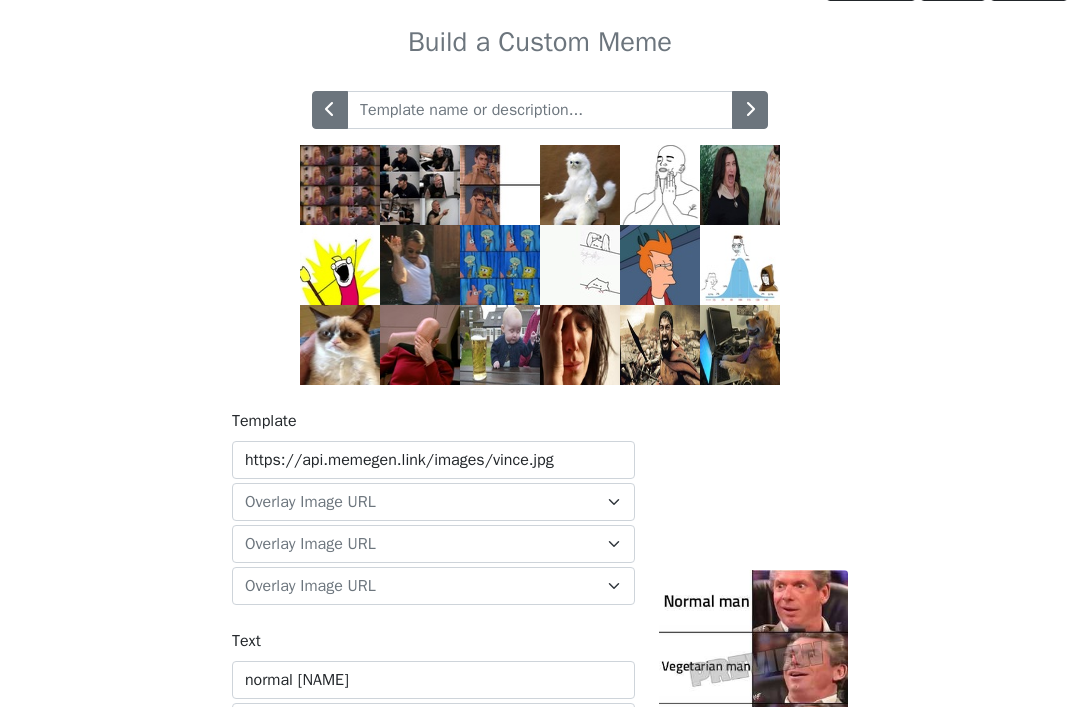 click at bounding box center [750, 110] 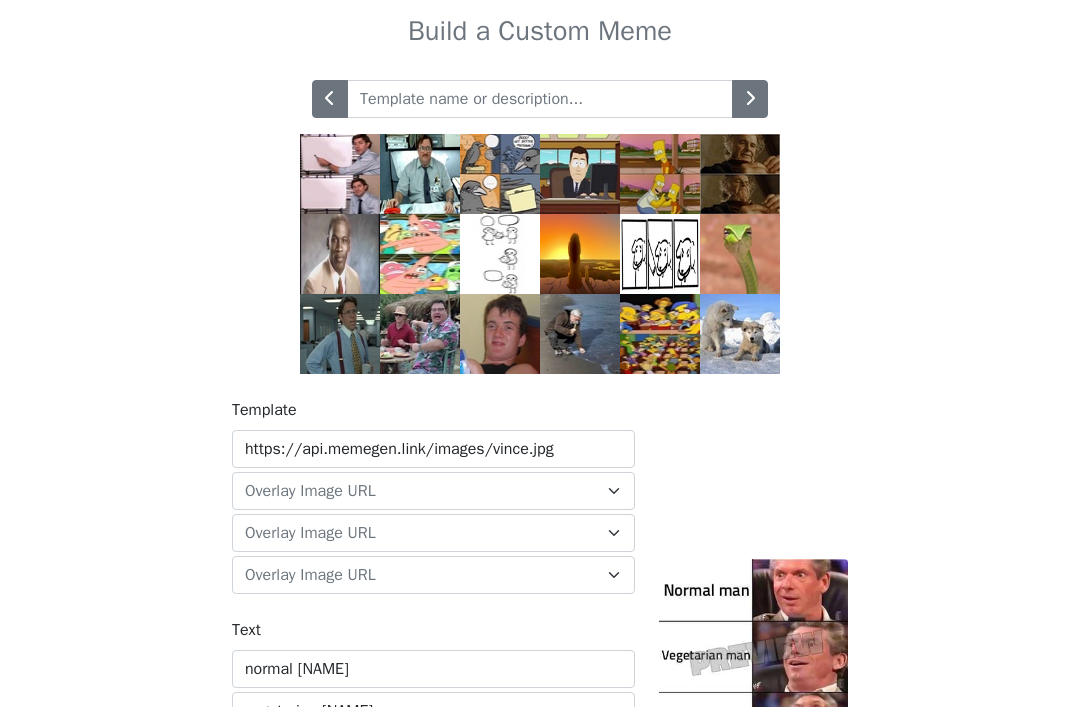 scroll, scrollTop: 57, scrollLeft: 0, axis: vertical 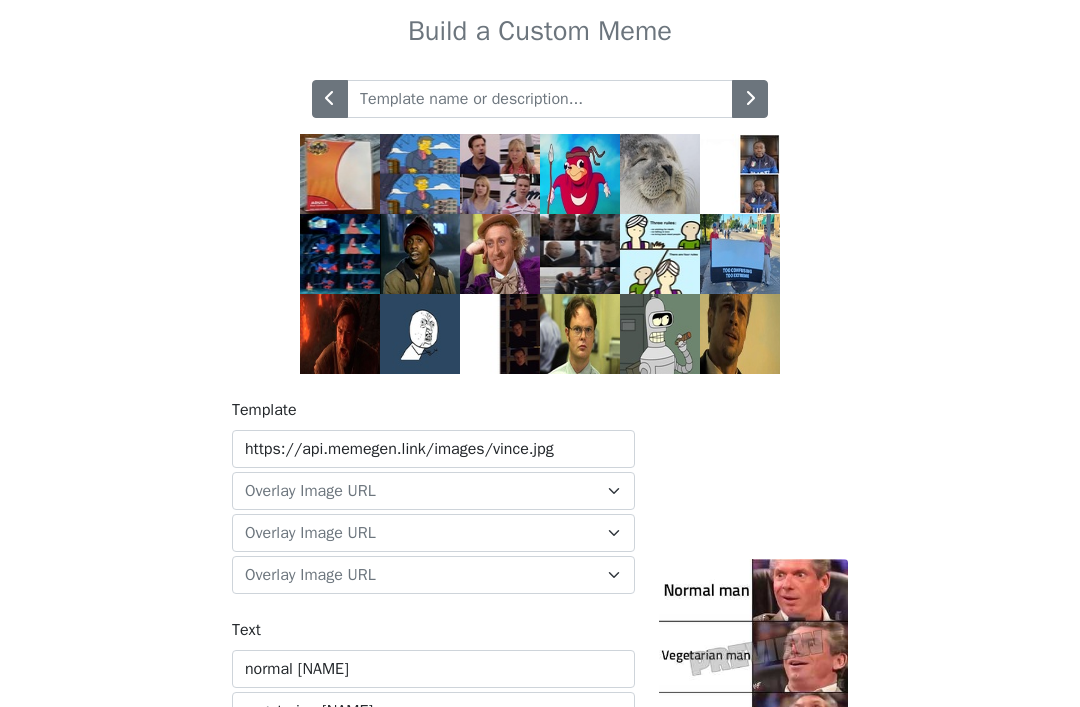 click at bounding box center [660, 334] 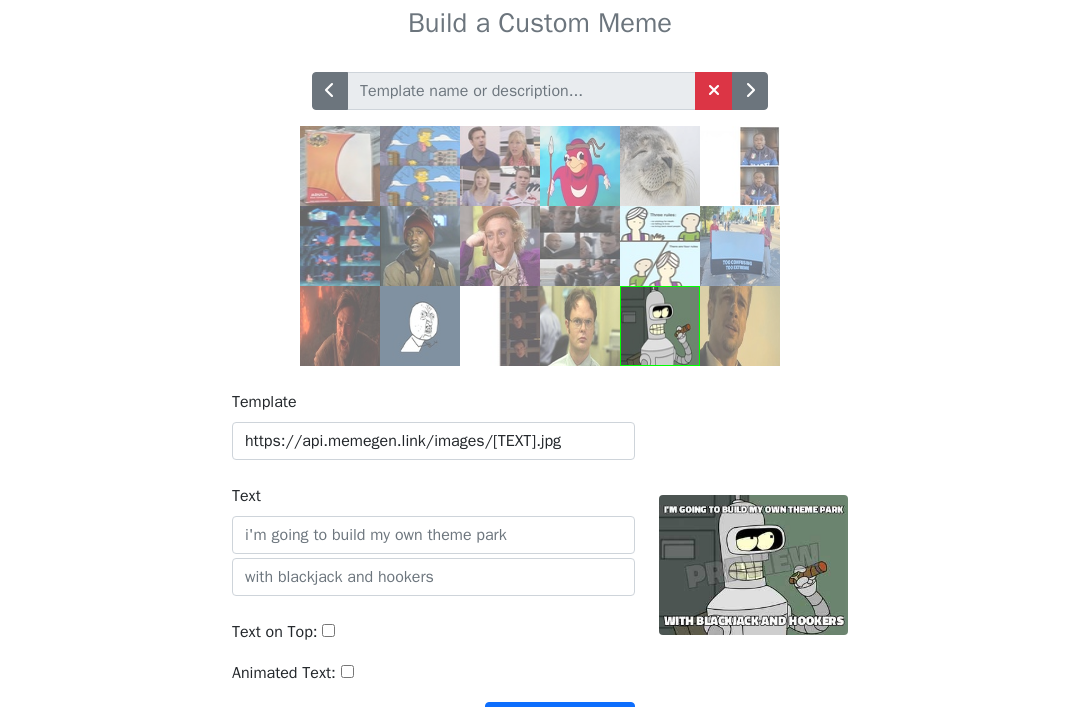 scroll, scrollTop: 62, scrollLeft: 0, axis: vertical 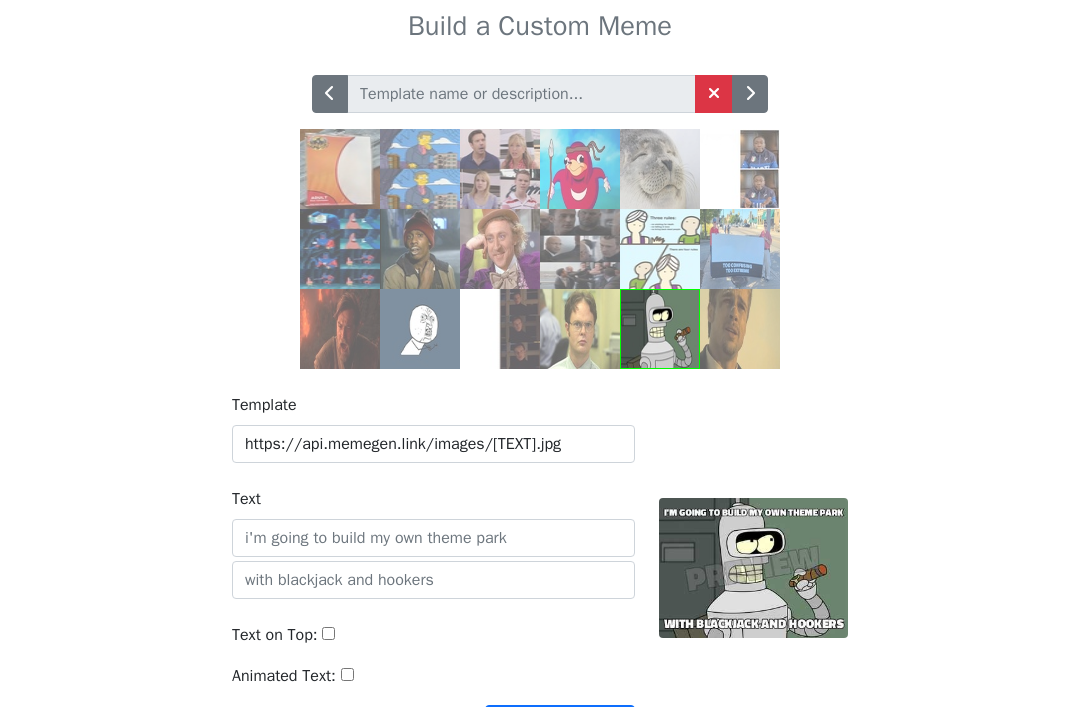 click at bounding box center [750, 93] 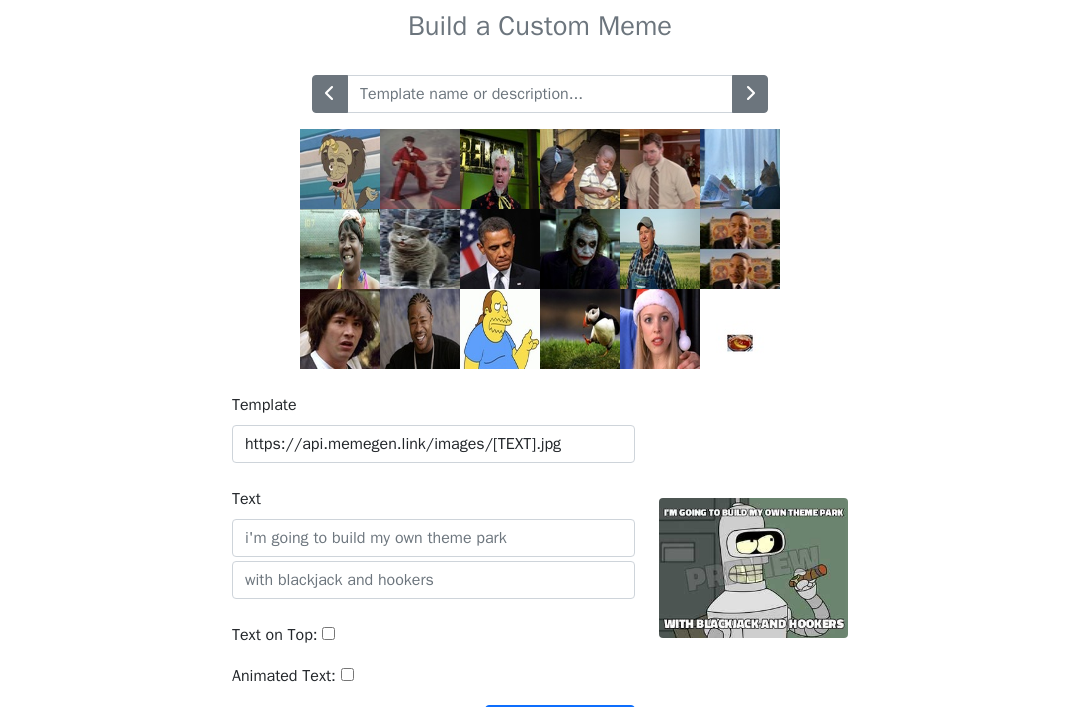 click at bounding box center (750, 94) 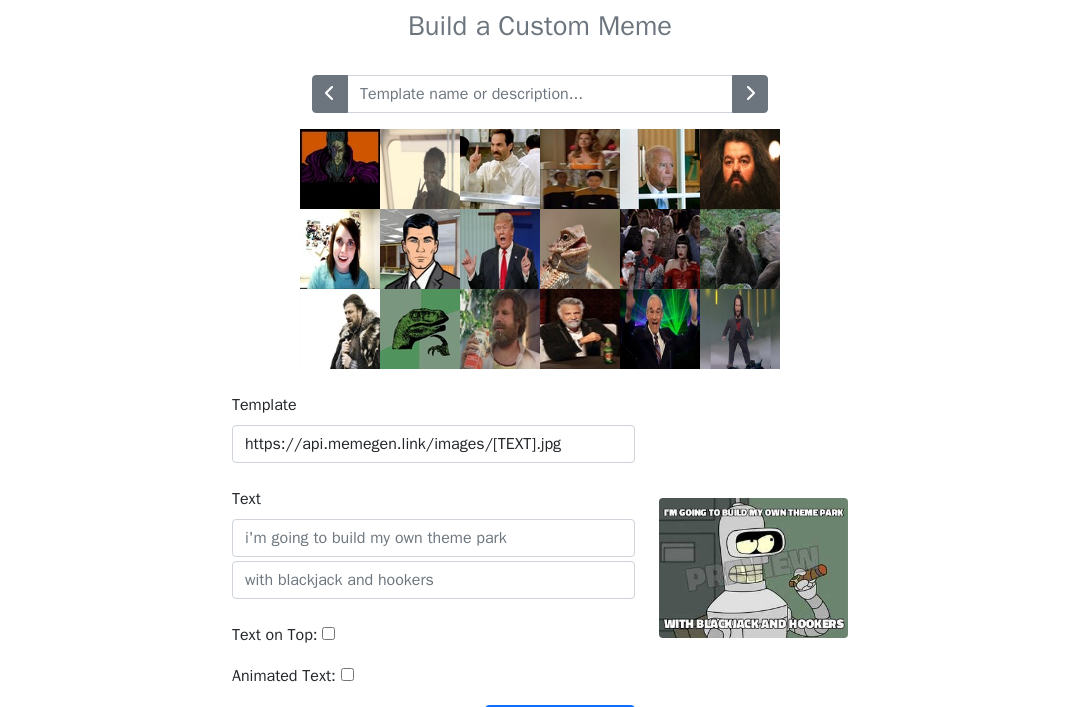 click at bounding box center (750, 94) 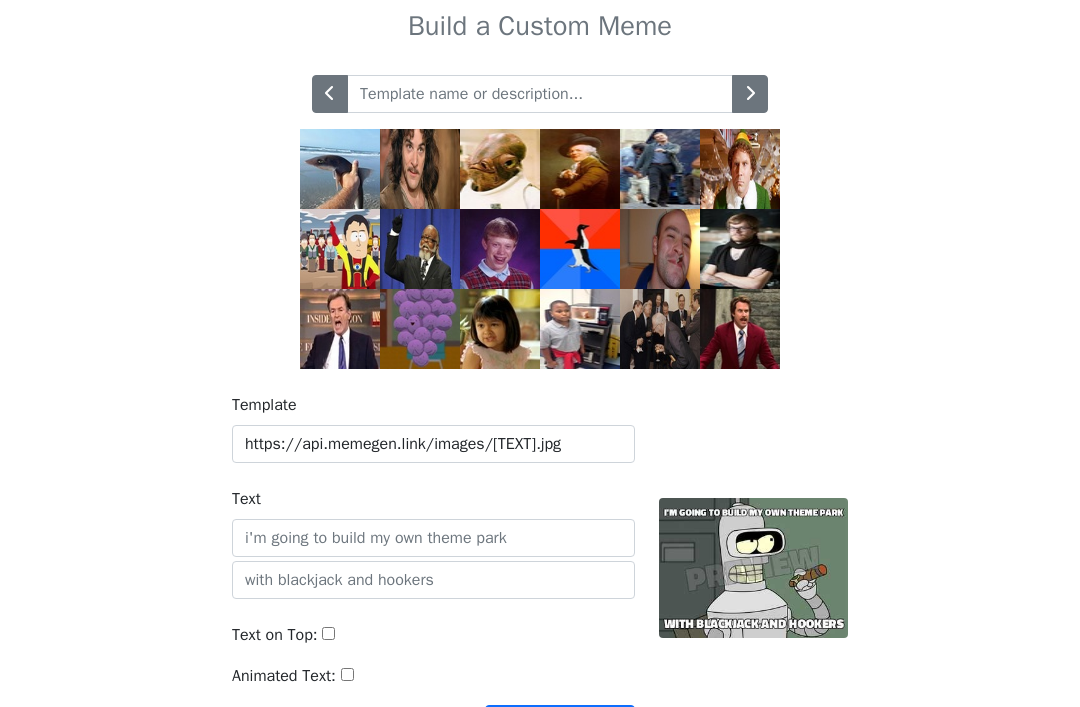 click at bounding box center [750, 93] 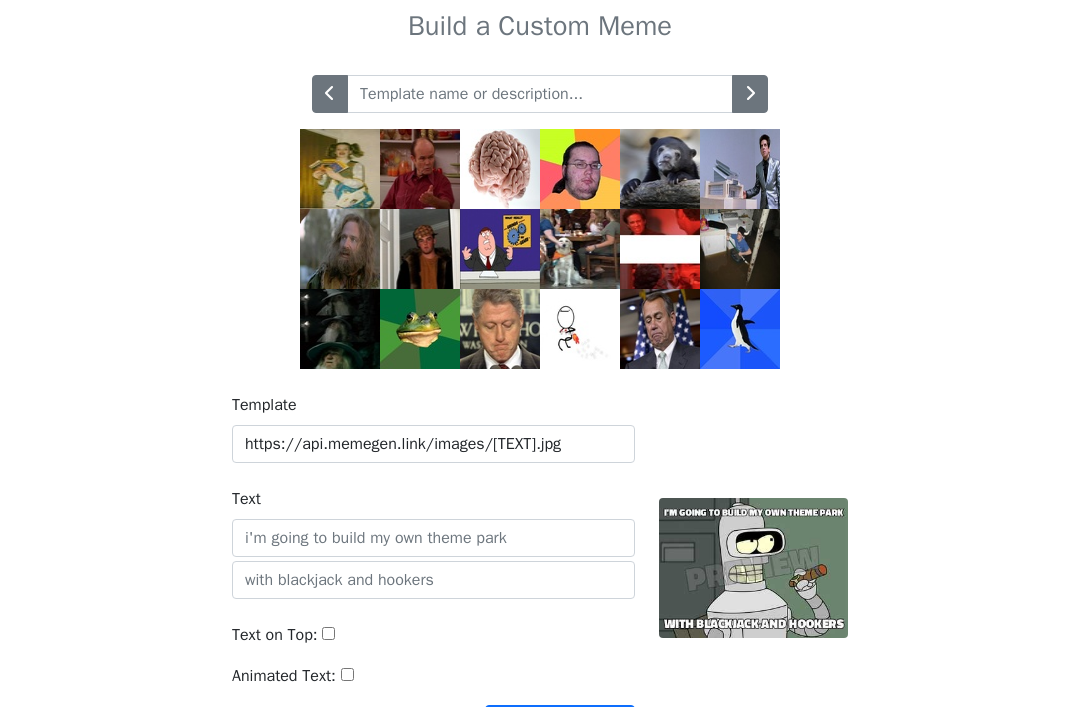 click at bounding box center (750, 94) 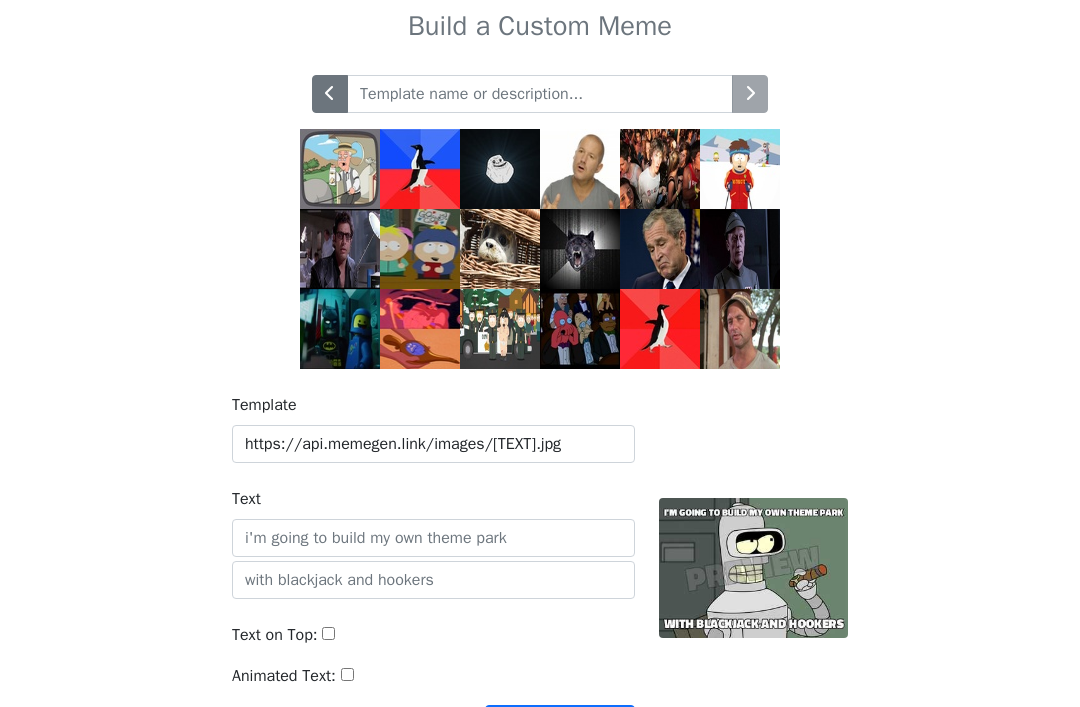 click at bounding box center (540, 94) 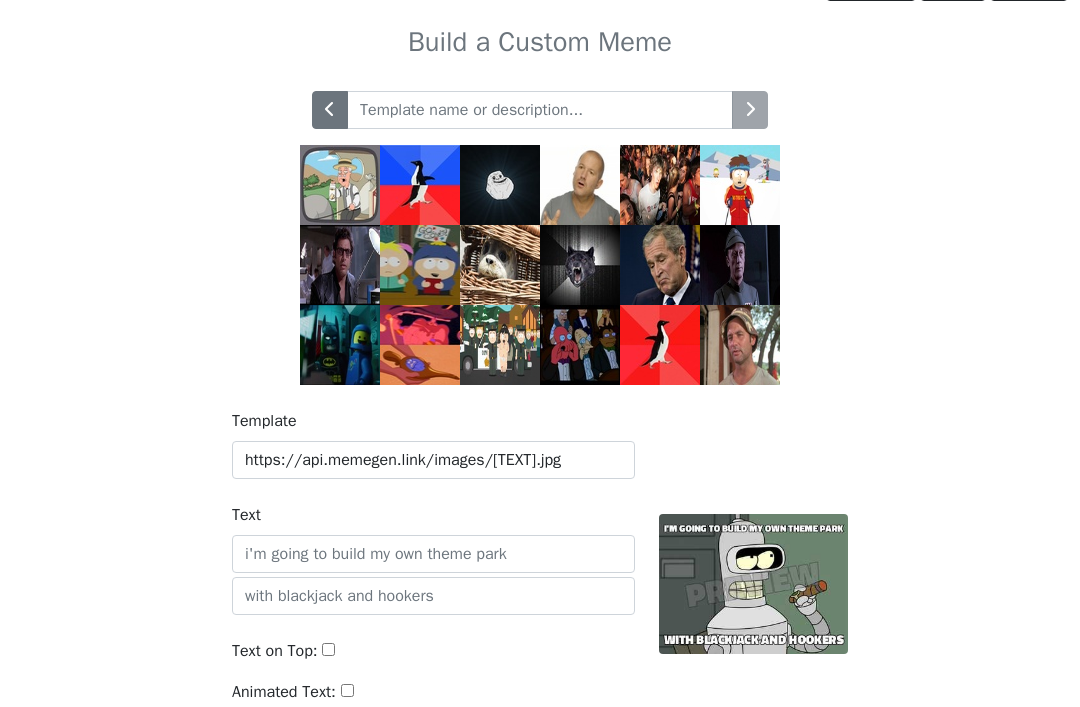 scroll, scrollTop: 42, scrollLeft: 0, axis: vertical 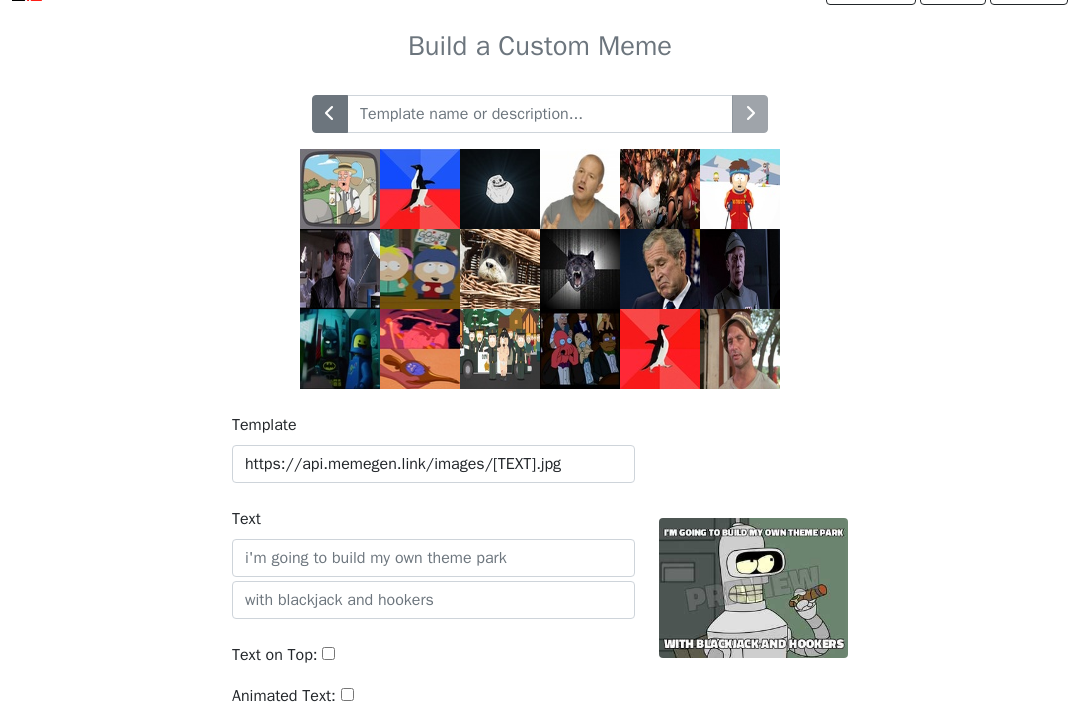 click at bounding box center (540, 114) 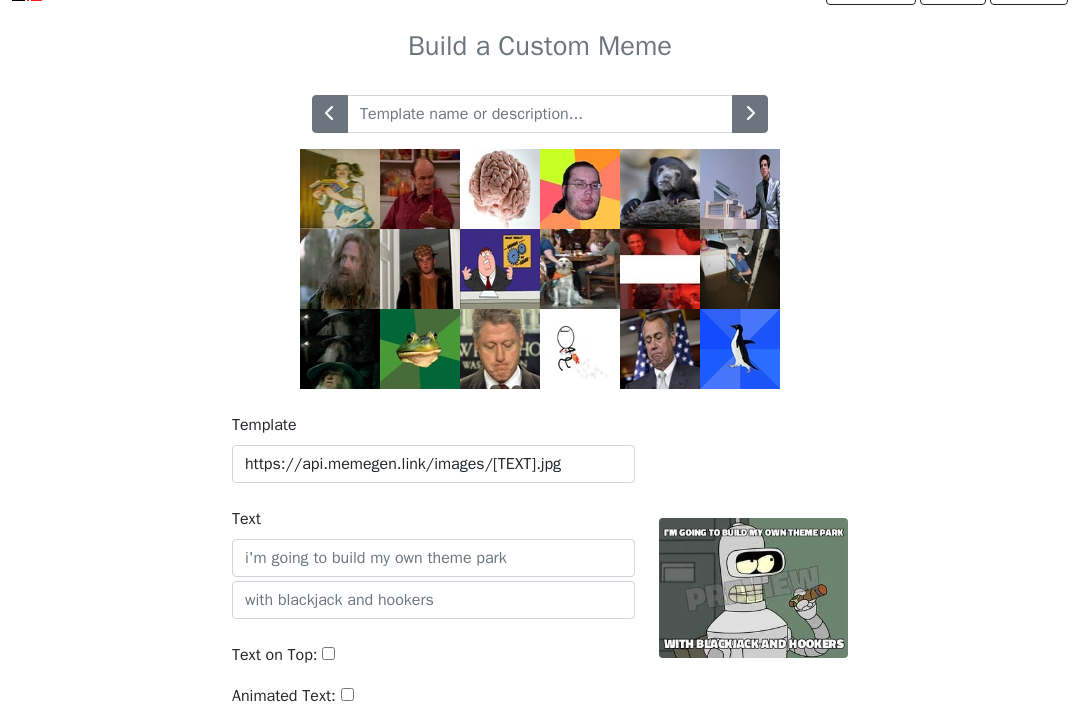 click at bounding box center [330, 113] 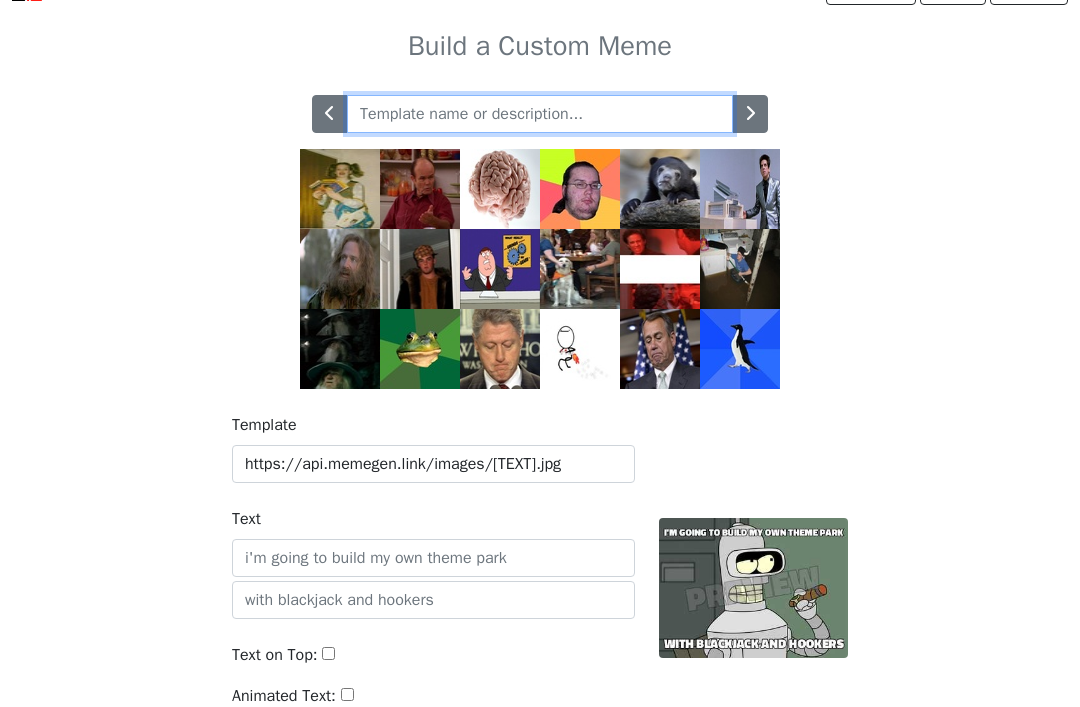 click at bounding box center [540, 114] 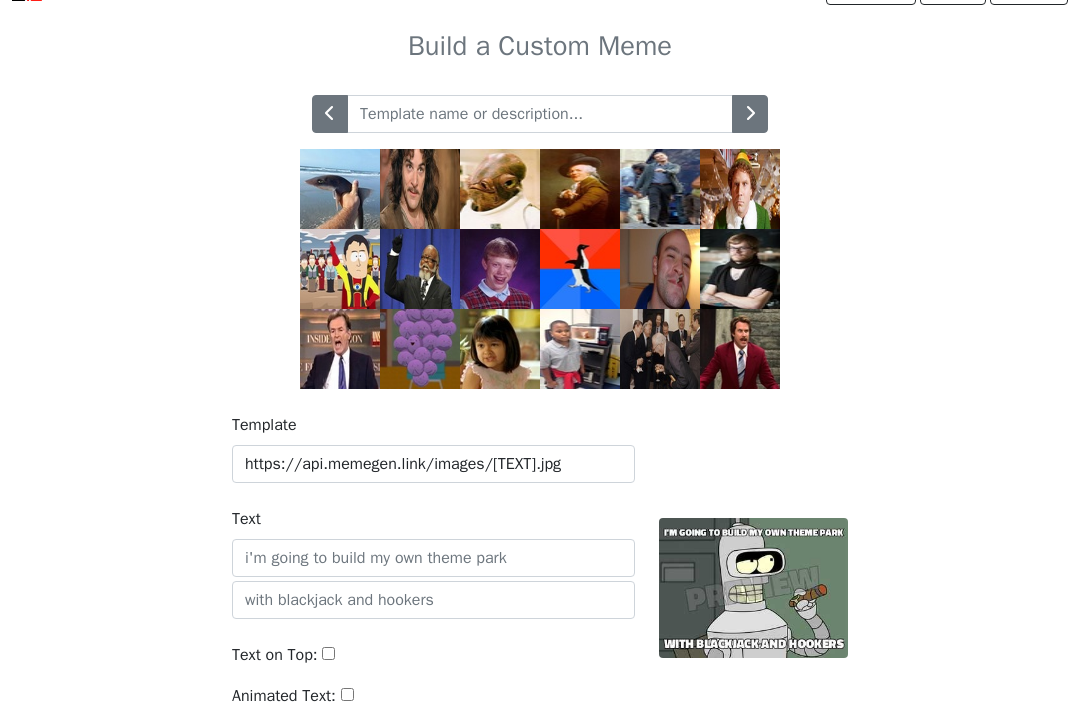 click at bounding box center (330, 114) 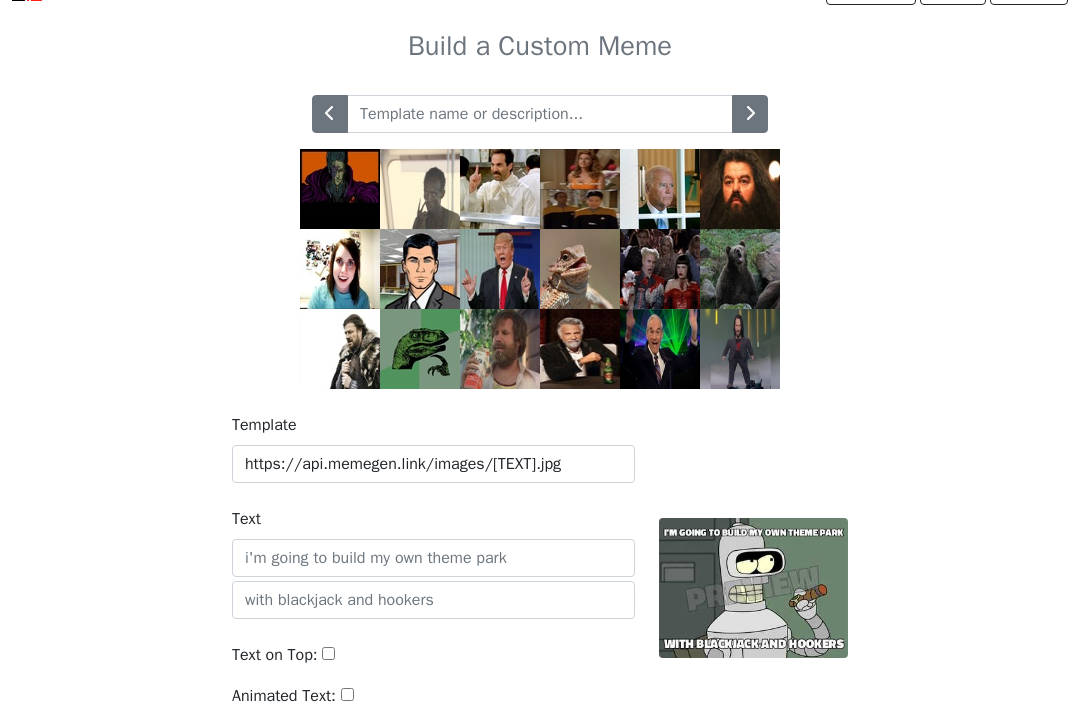 click at bounding box center (330, 114) 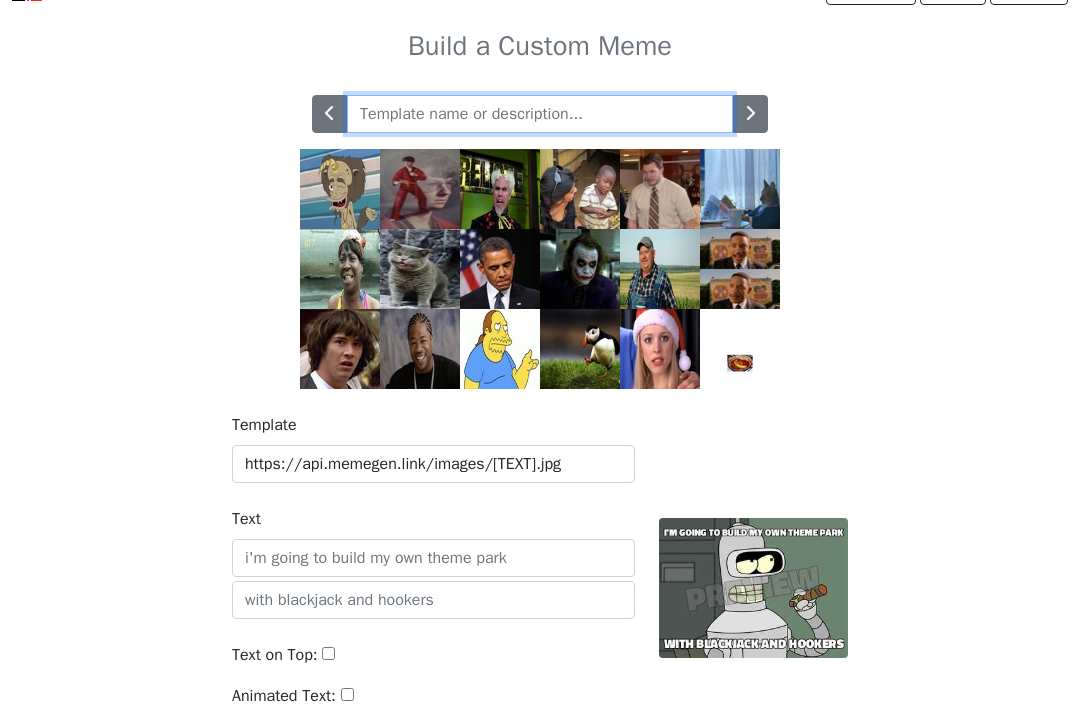 click at bounding box center [540, 114] 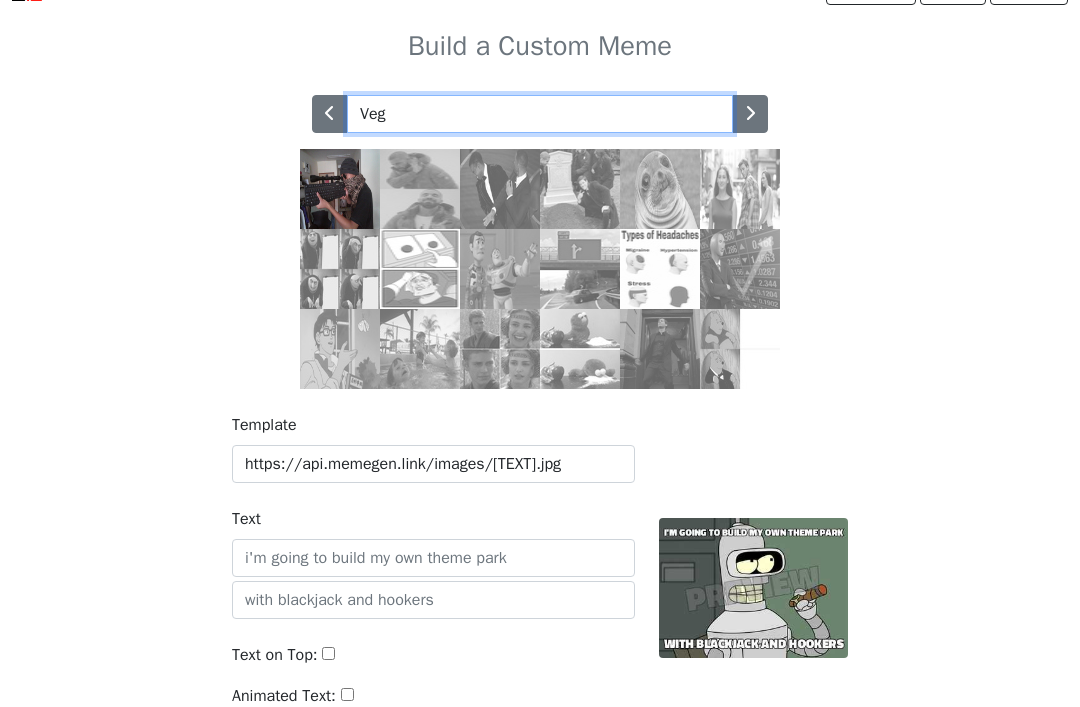 type on "Ve" 